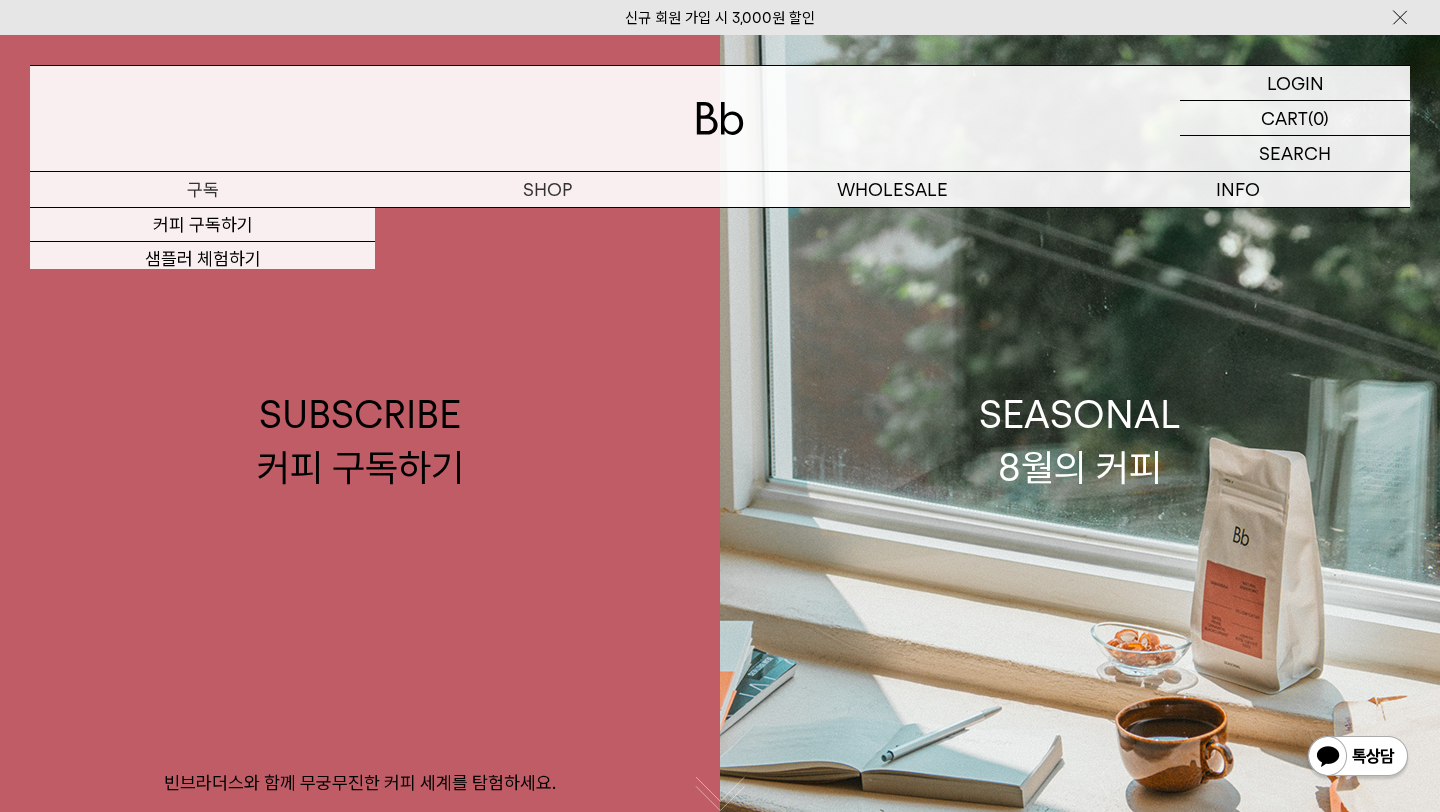 scroll, scrollTop: 0, scrollLeft: 0, axis: both 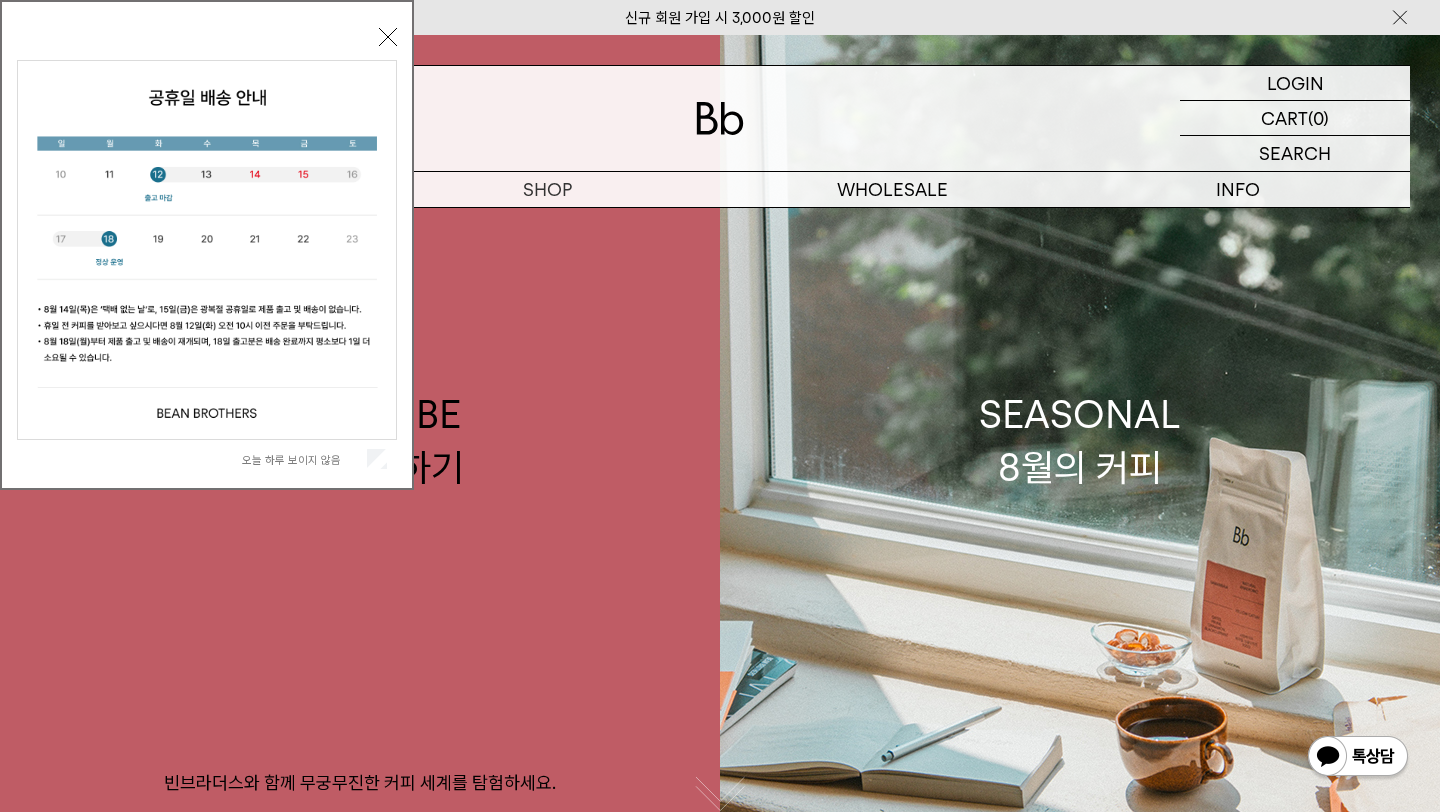 click on "닫기" at bounding box center [388, 37] 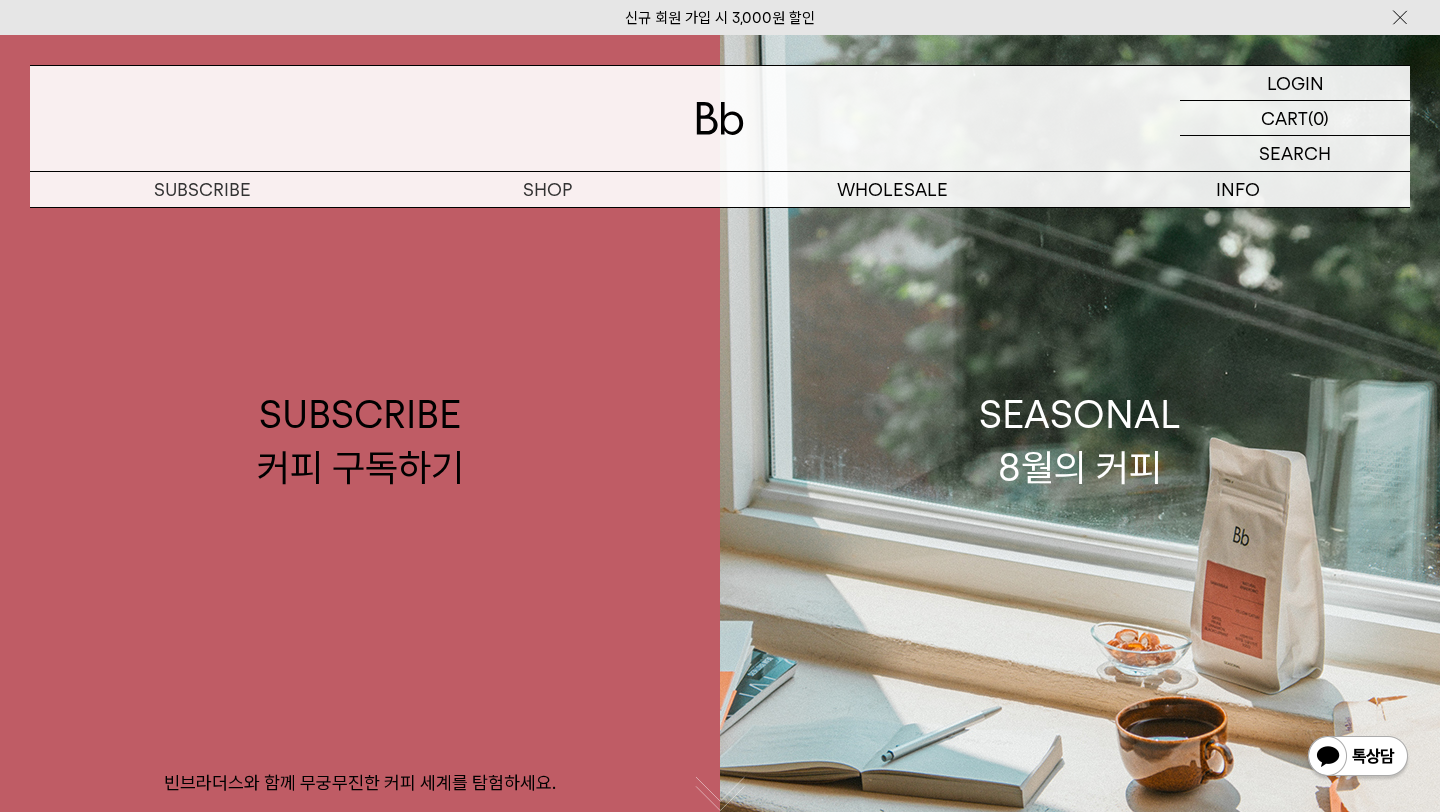 scroll, scrollTop: 0, scrollLeft: 0, axis: both 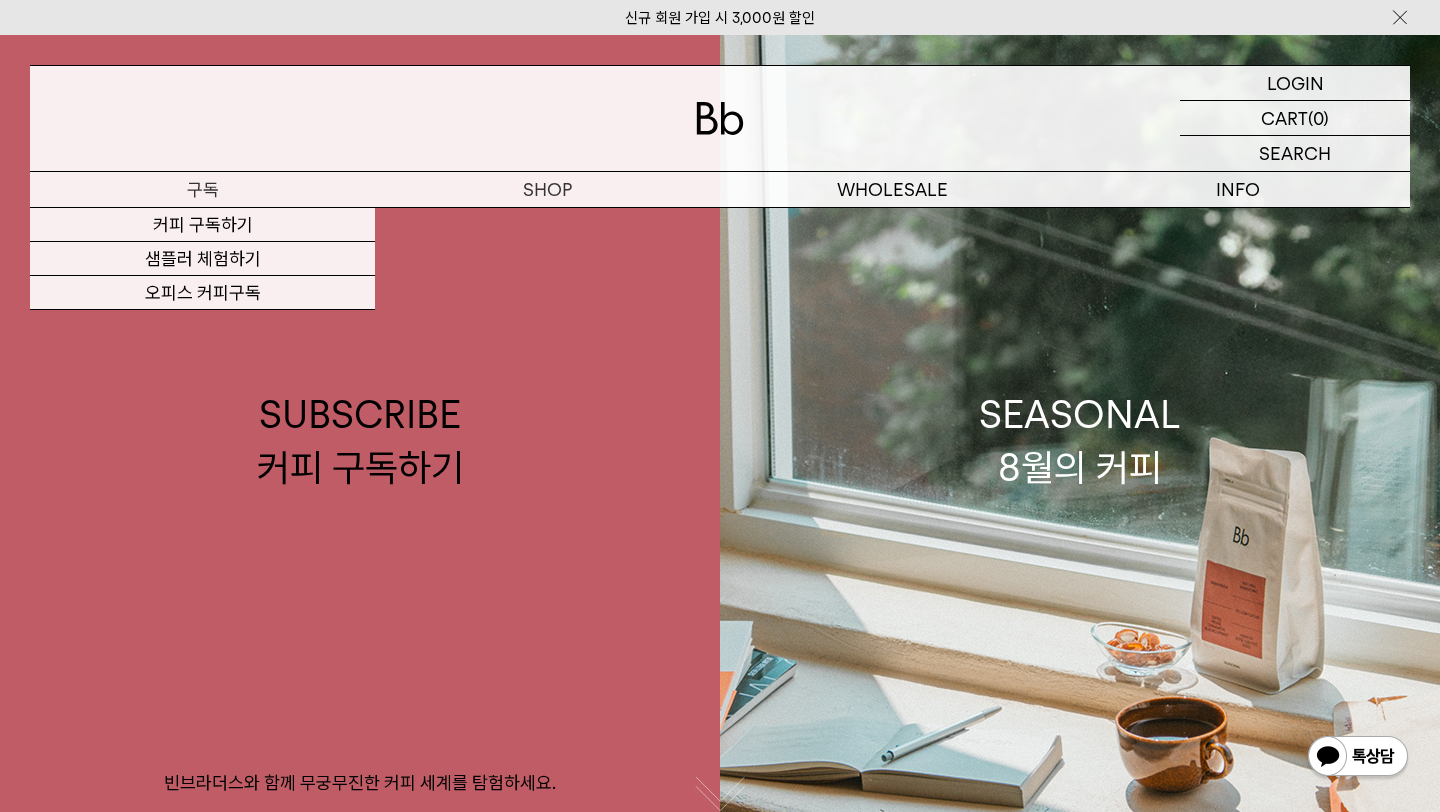 click on "구독" at bounding box center [202, 189] 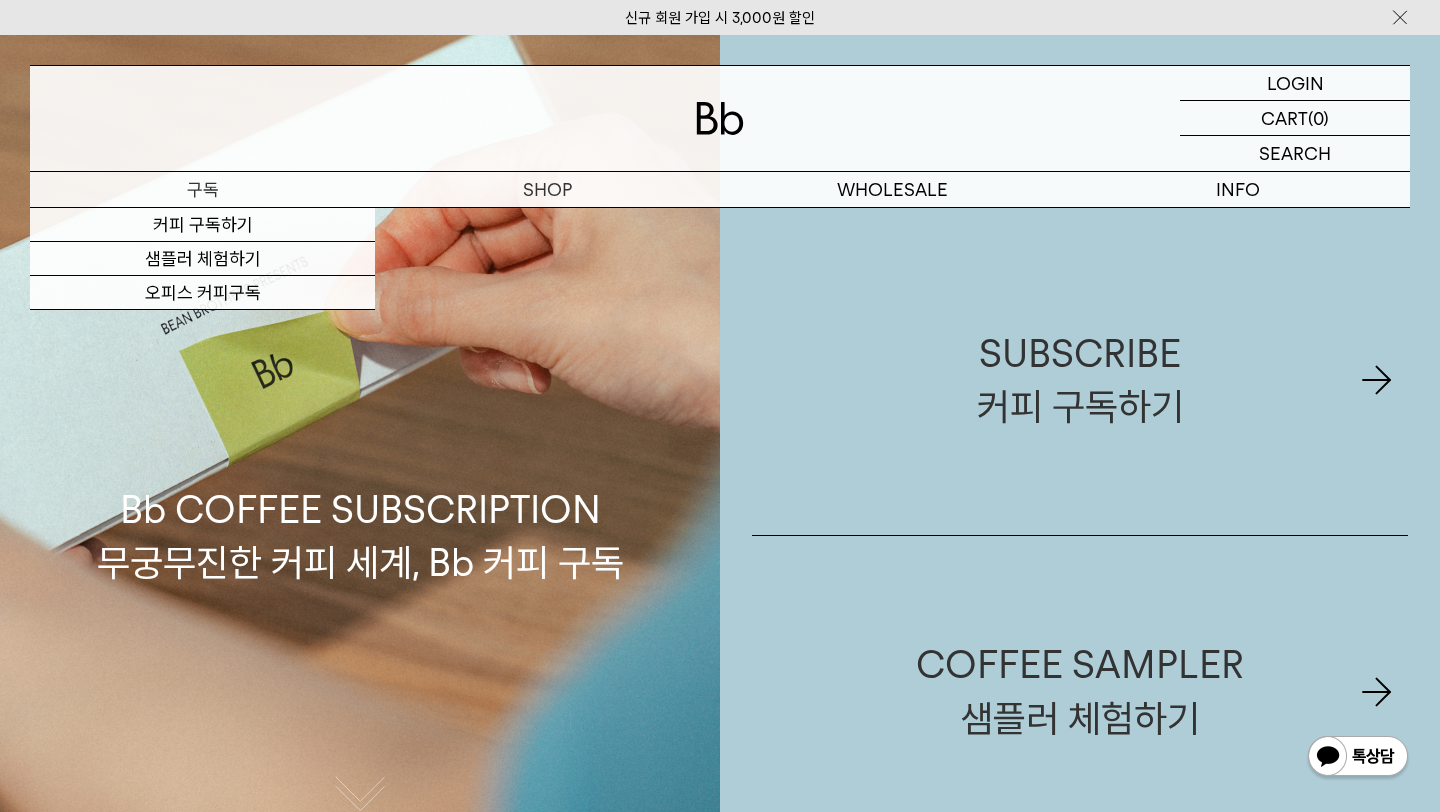 scroll, scrollTop: 0, scrollLeft: 0, axis: both 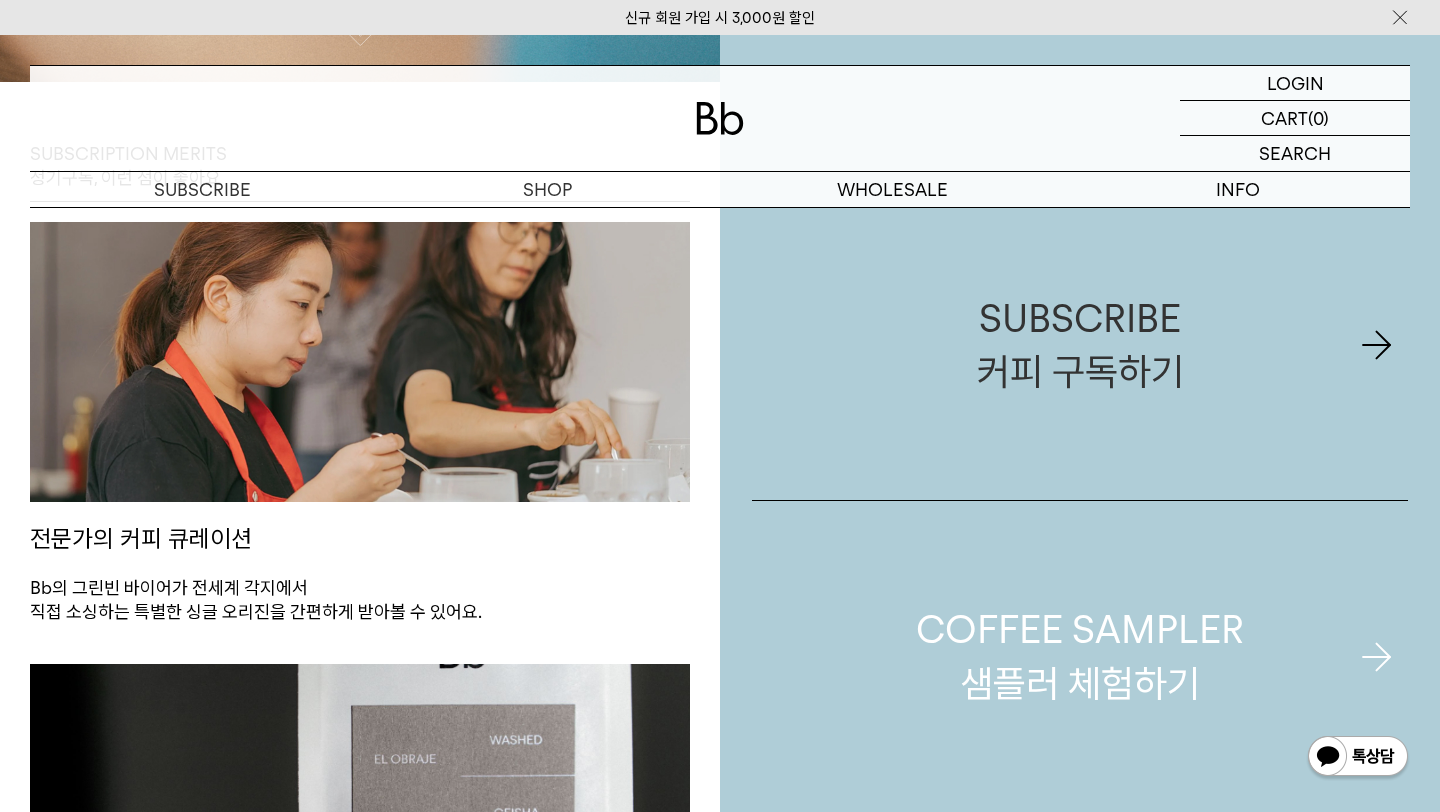 click on "COFFEE SAMPLER  샘플러 체험하기" at bounding box center (1080, 656) 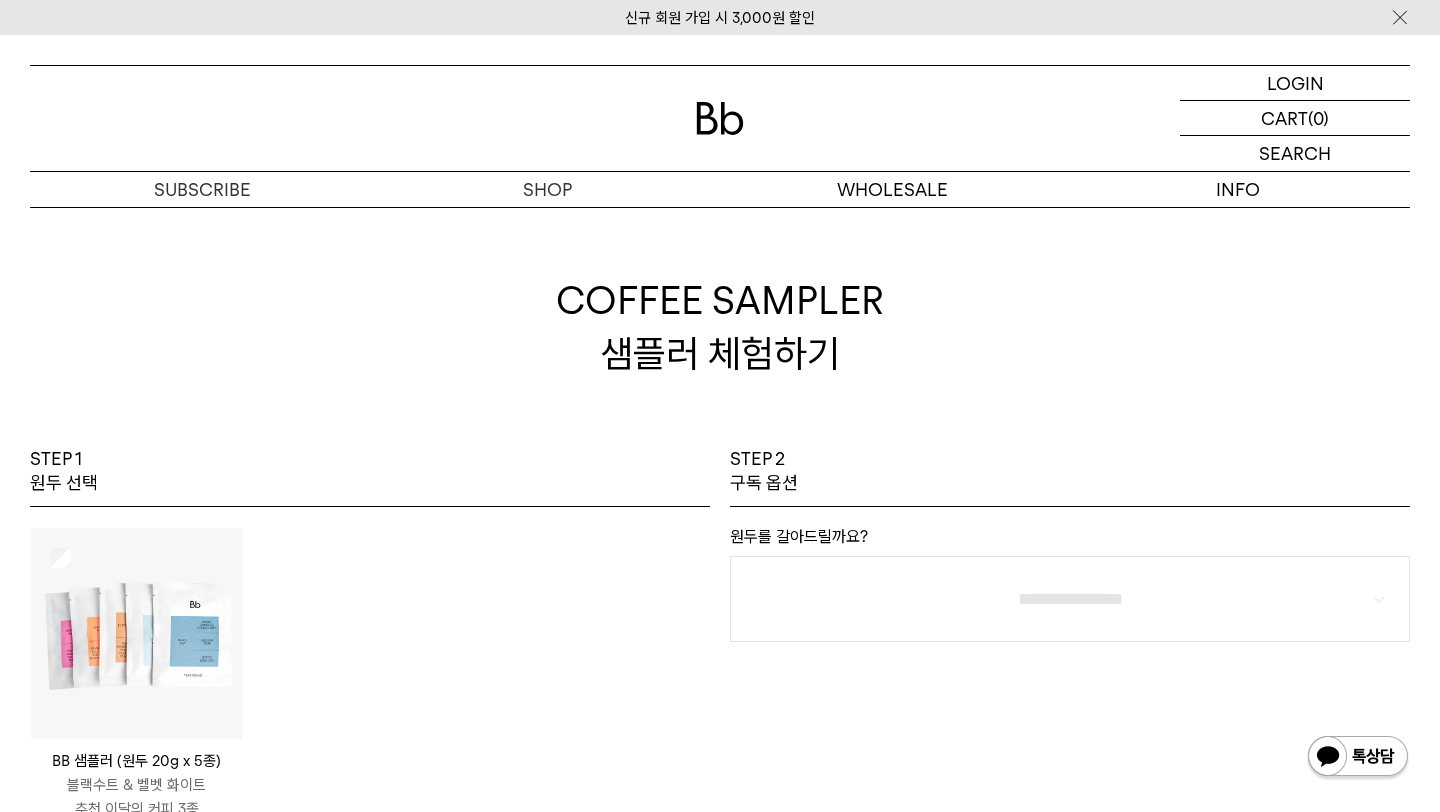 scroll, scrollTop: 0, scrollLeft: 0, axis: both 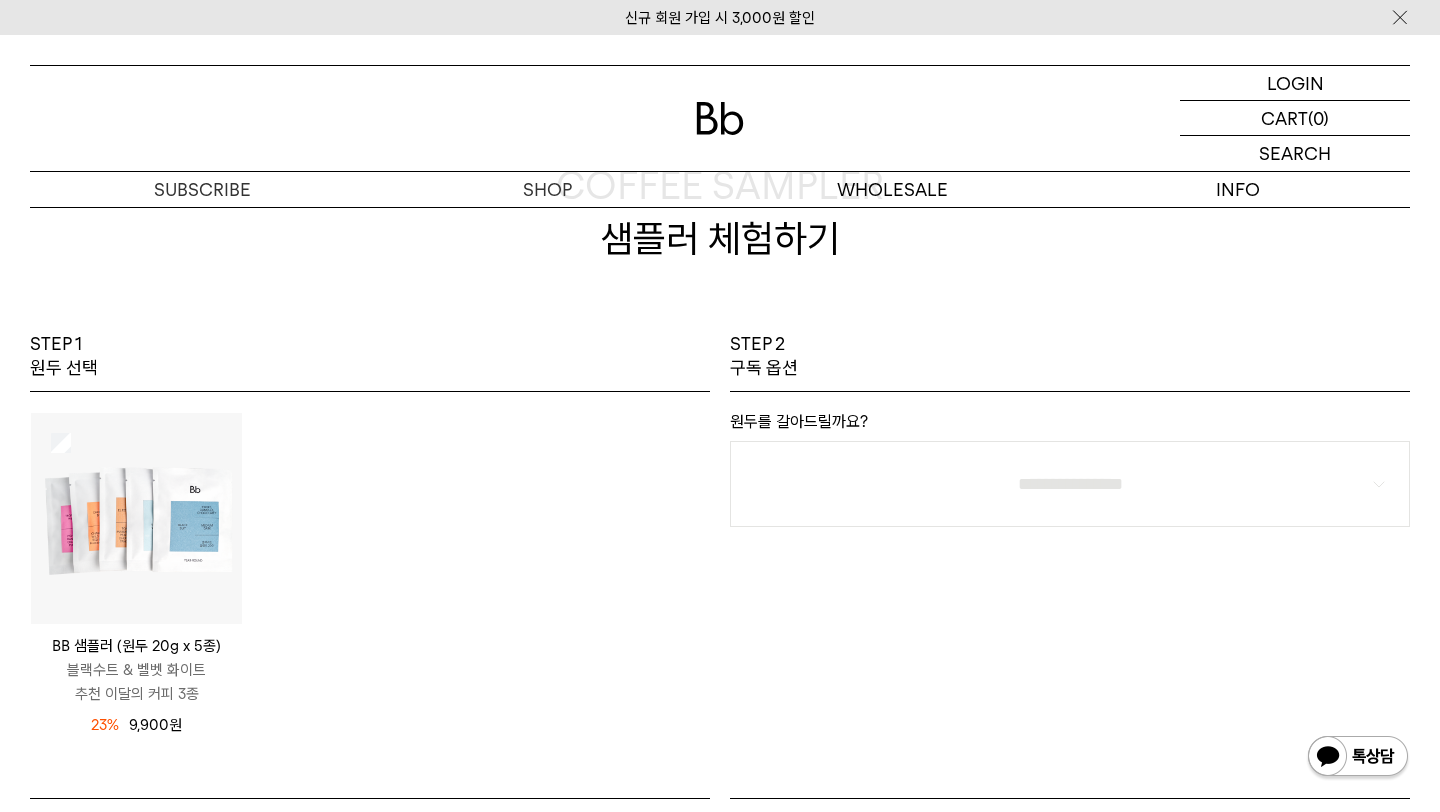 click at bounding box center (136, 518) 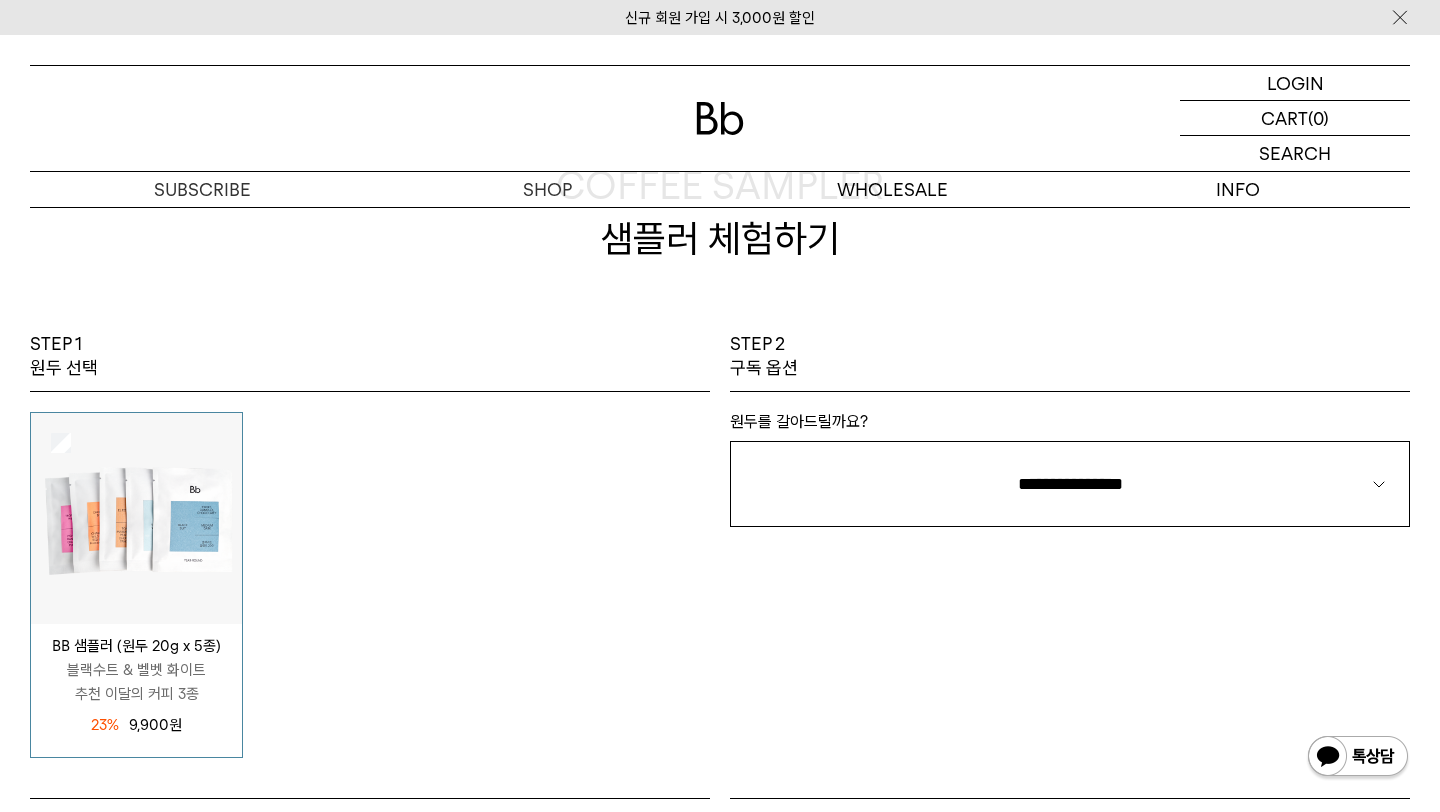 scroll, scrollTop: 0, scrollLeft: 0, axis: both 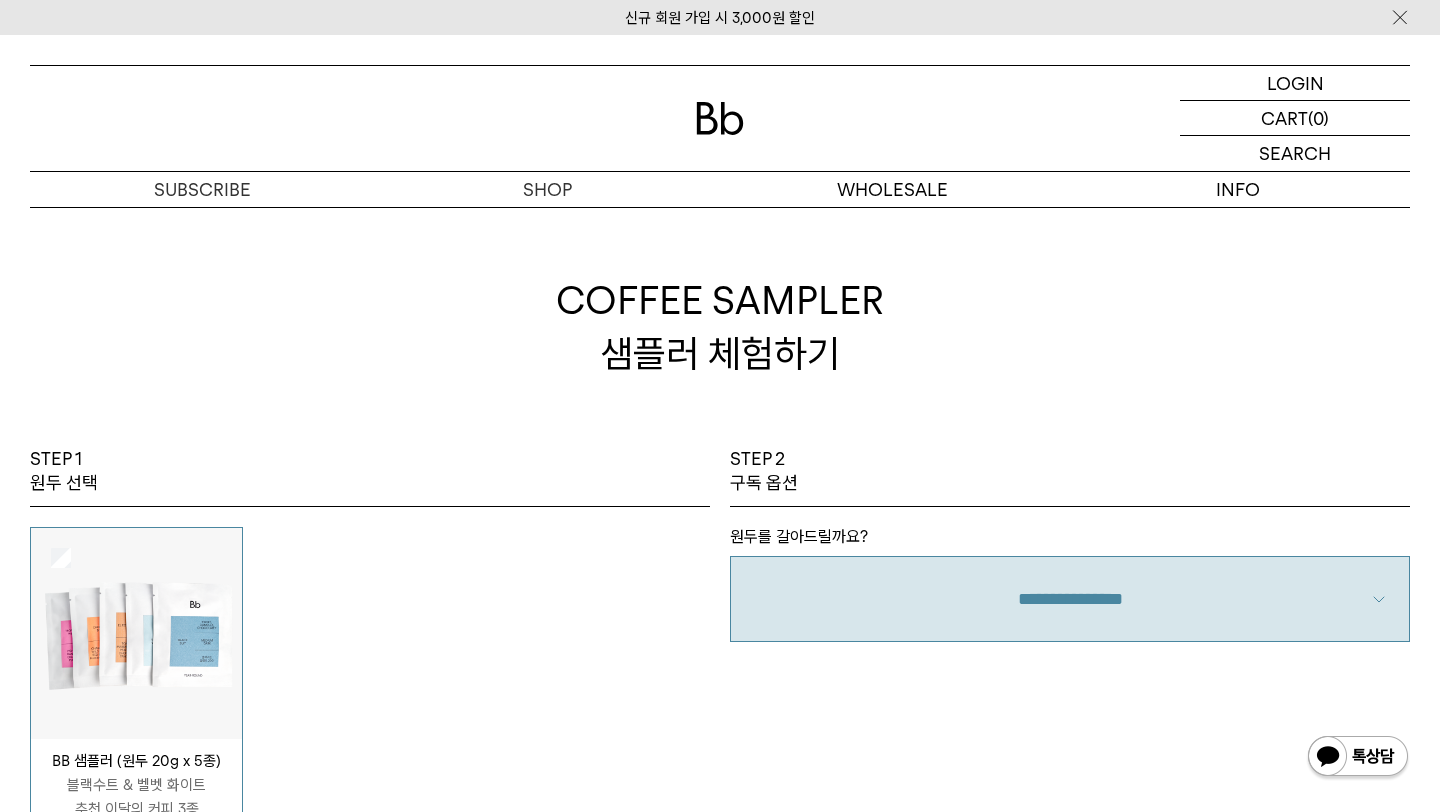 click on "**********" at bounding box center (1070, 599) 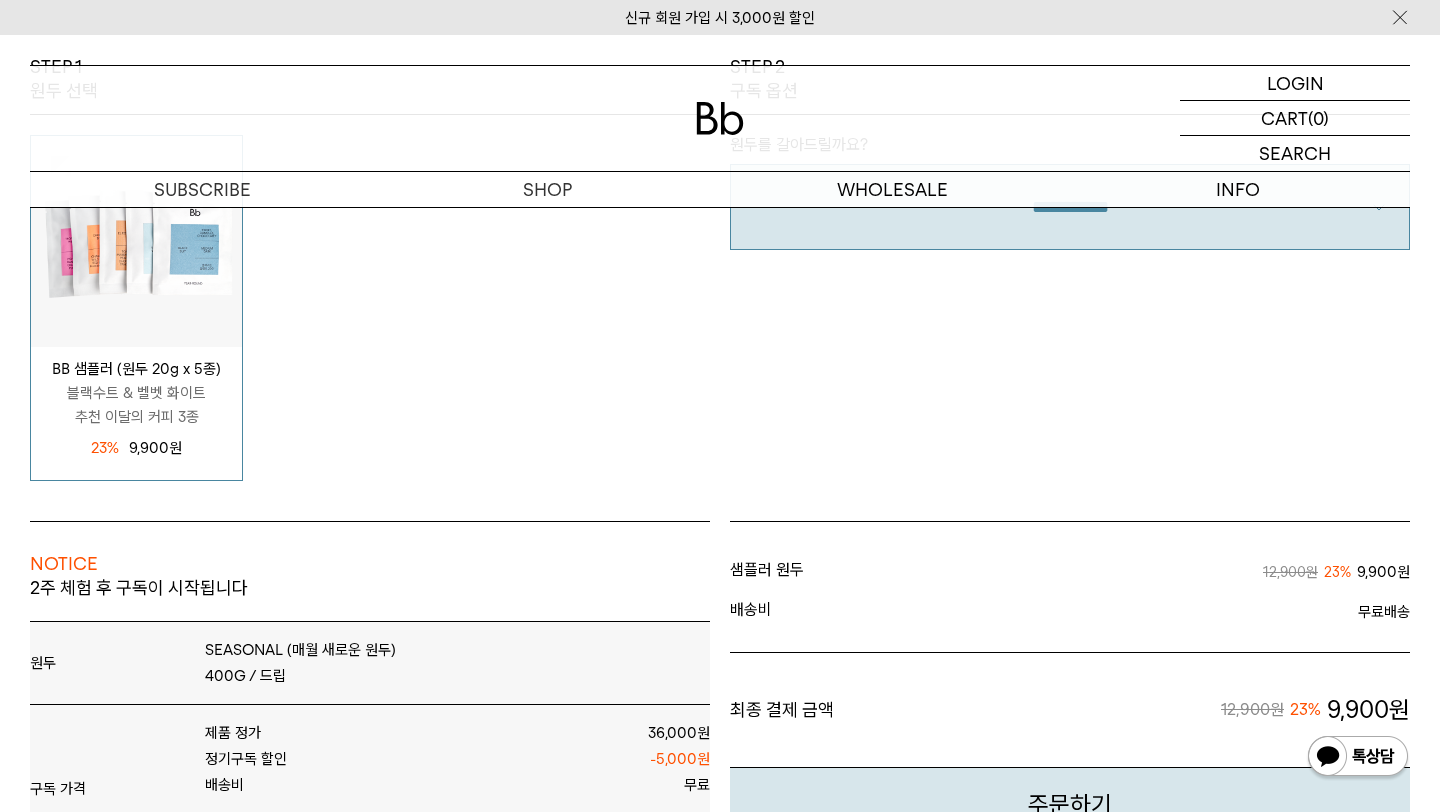 scroll, scrollTop: 0, scrollLeft: 0, axis: both 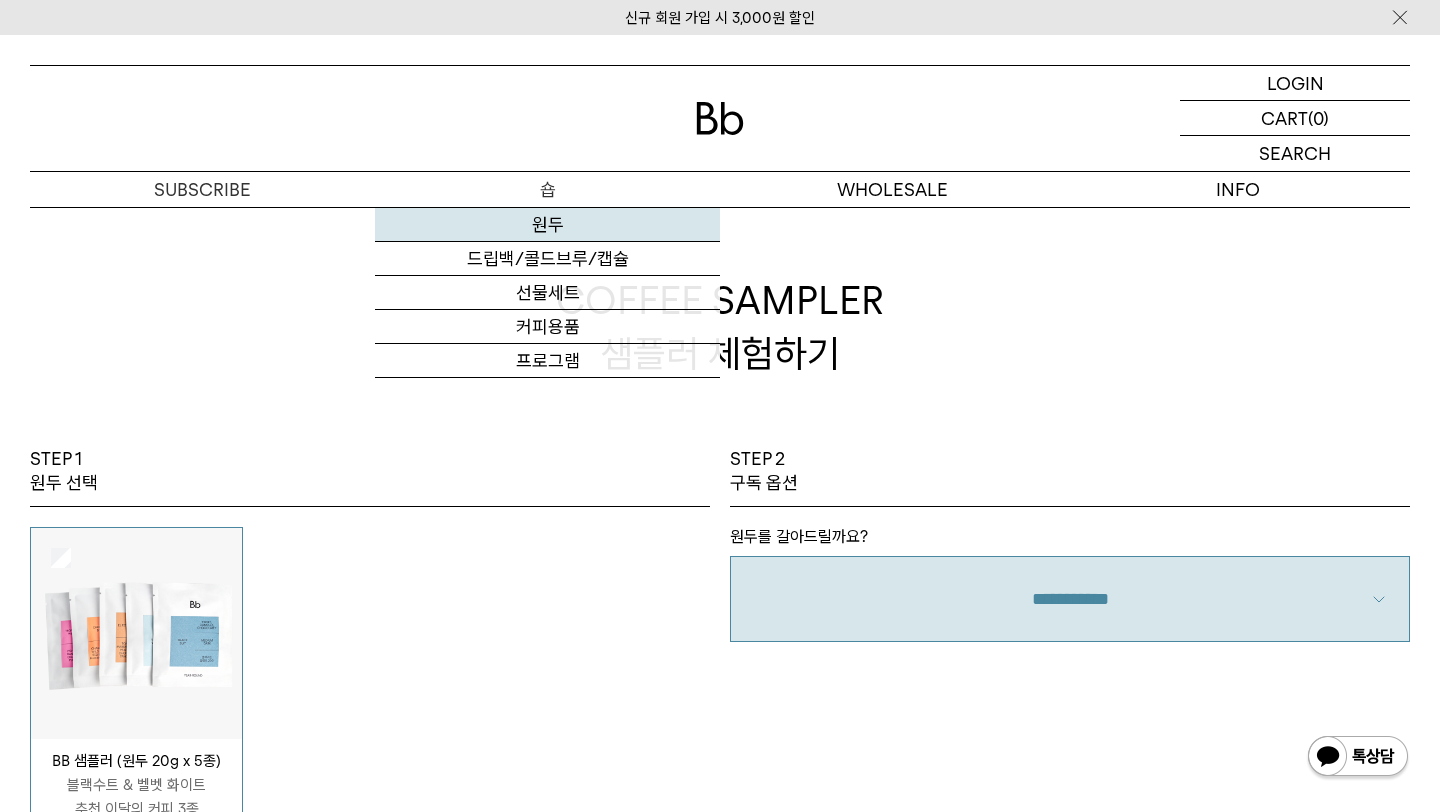 click on "원두" at bounding box center (547, 225) 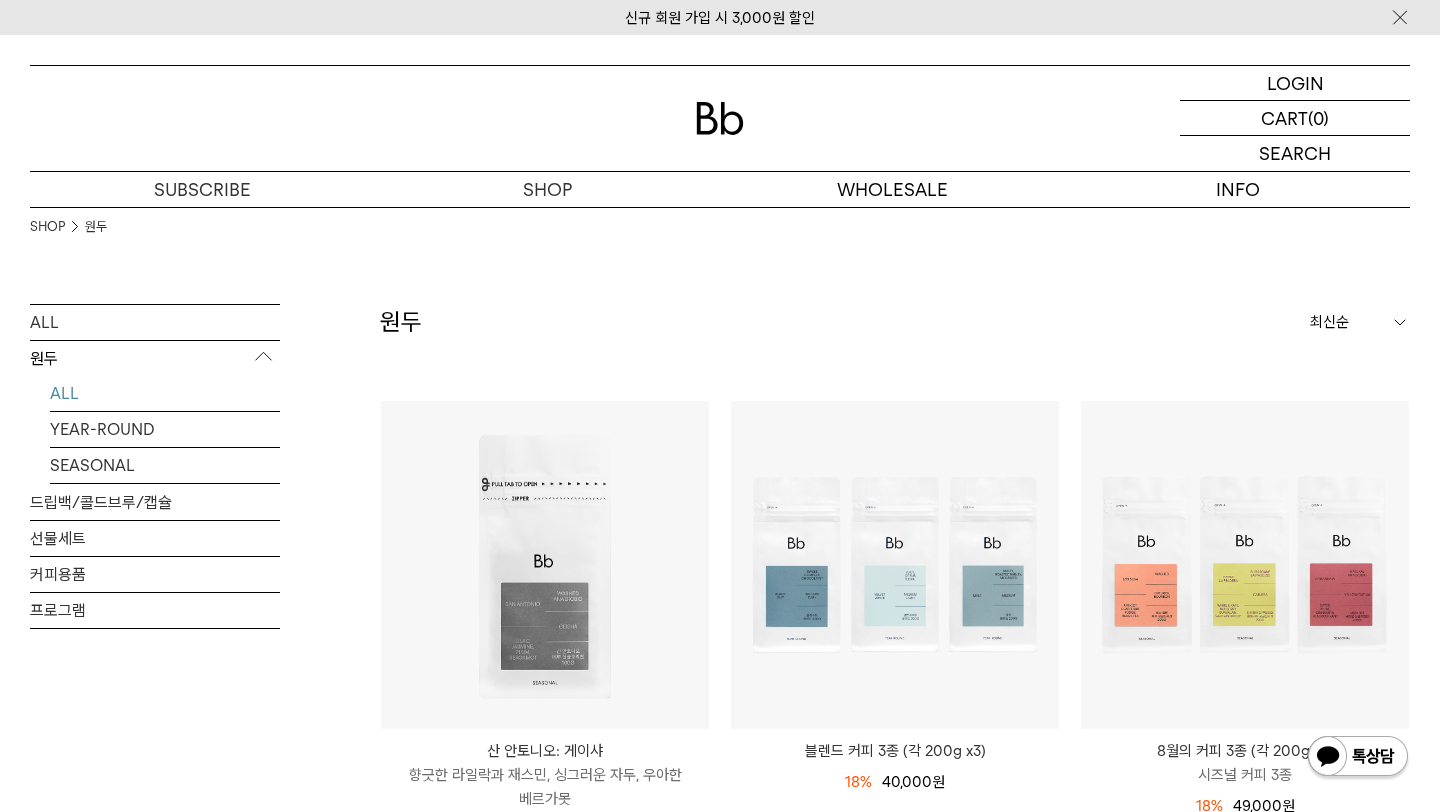 scroll, scrollTop: 0, scrollLeft: 0, axis: both 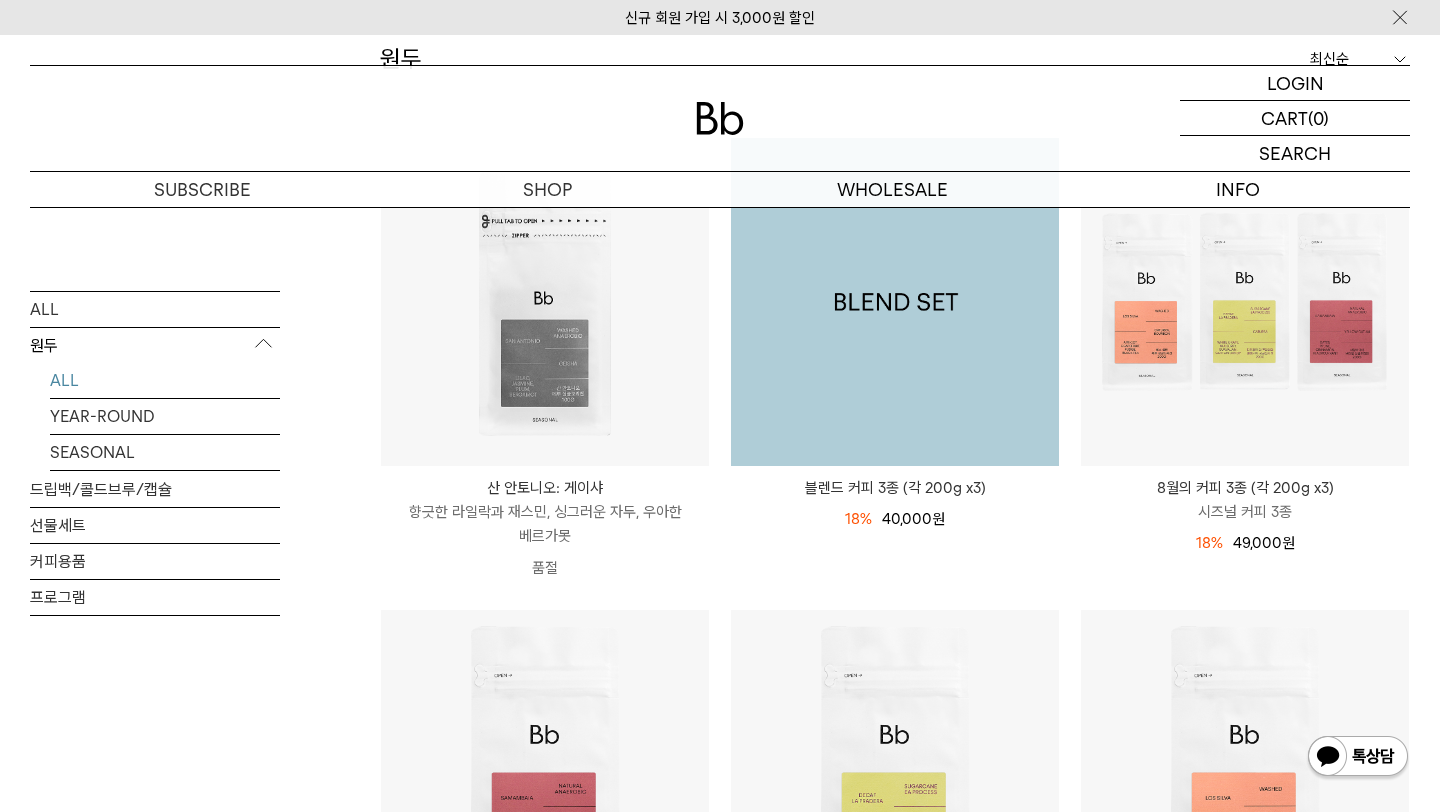click at bounding box center (895, 302) 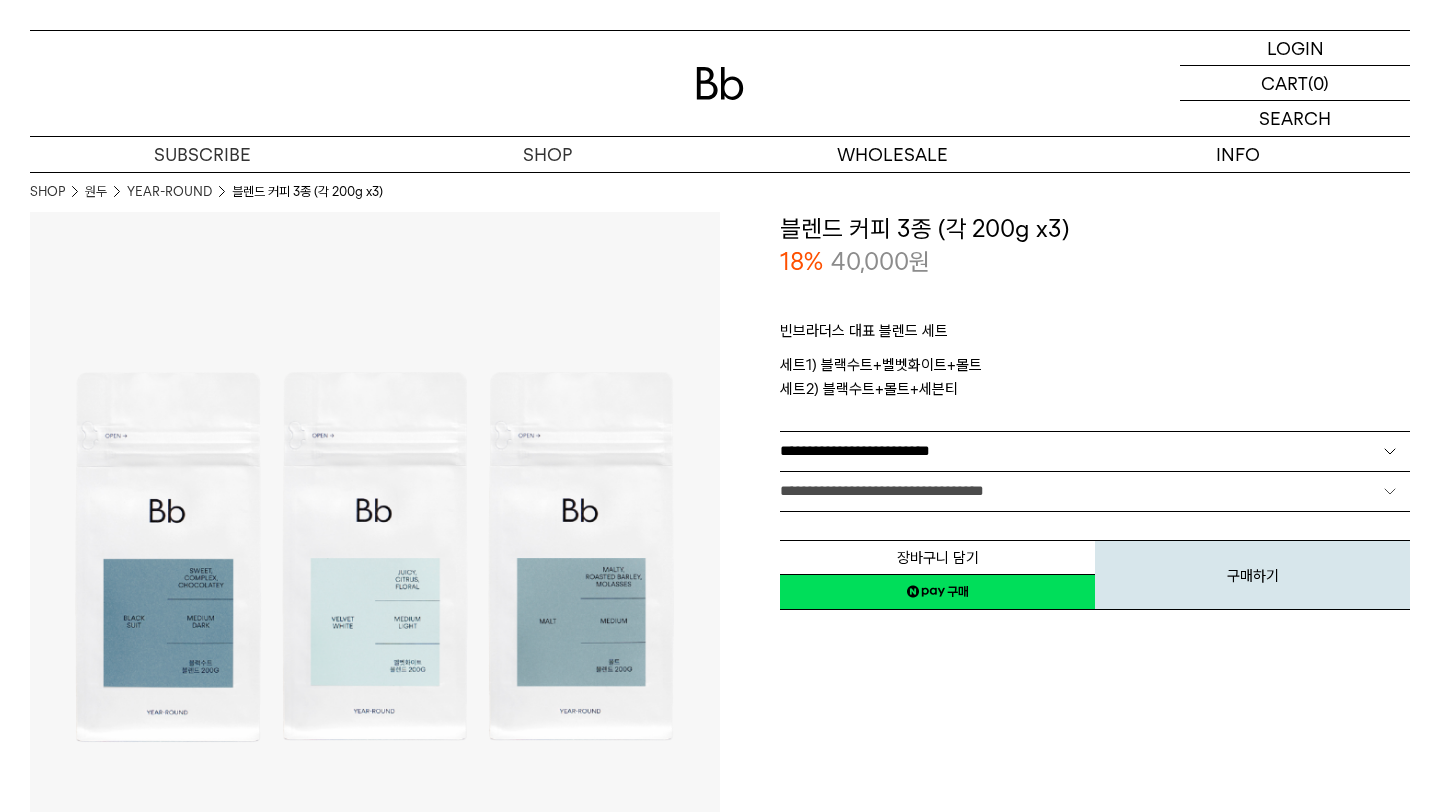 scroll, scrollTop: 0, scrollLeft: 0, axis: both 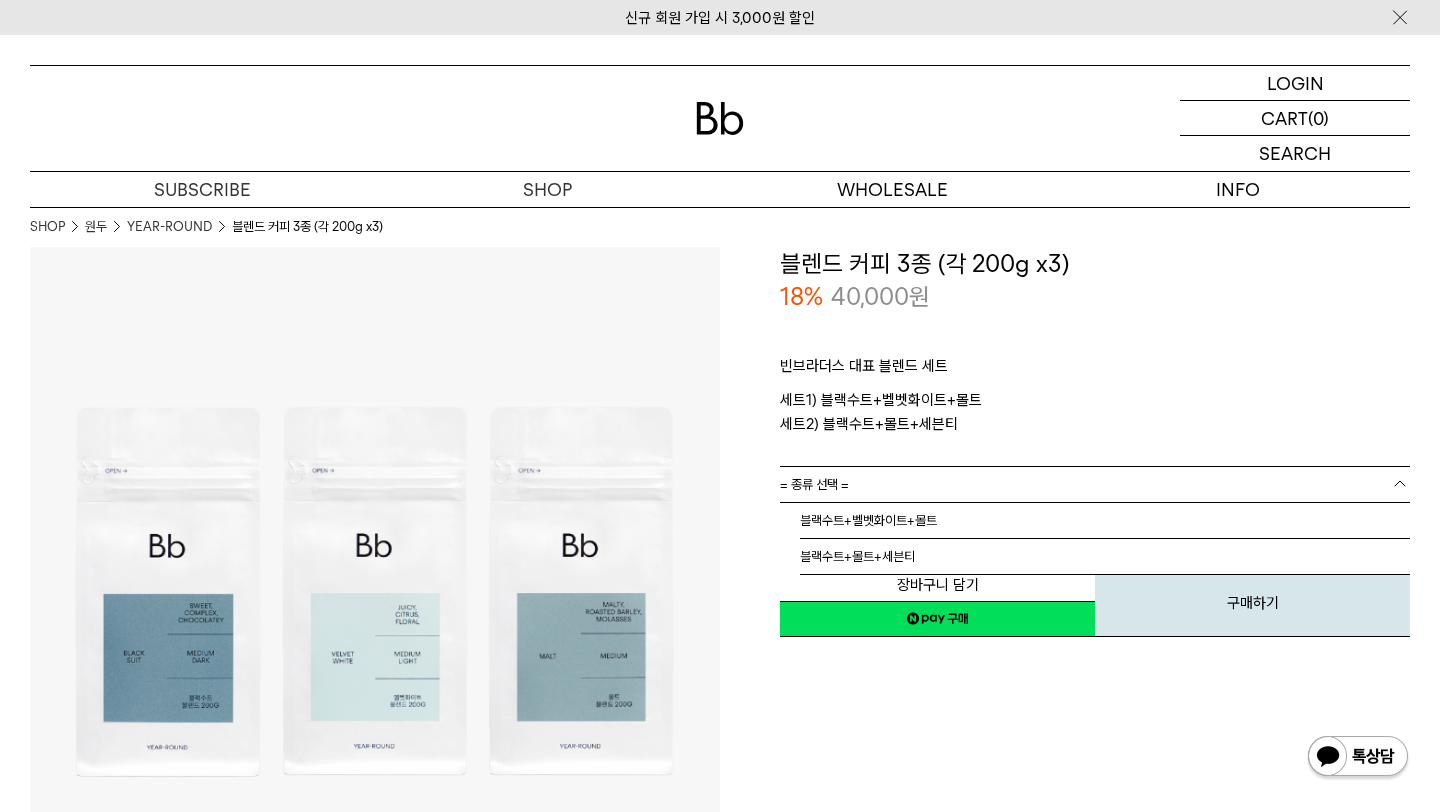 click on "=
종류 선택
=" at bounding box center [1095, 484] 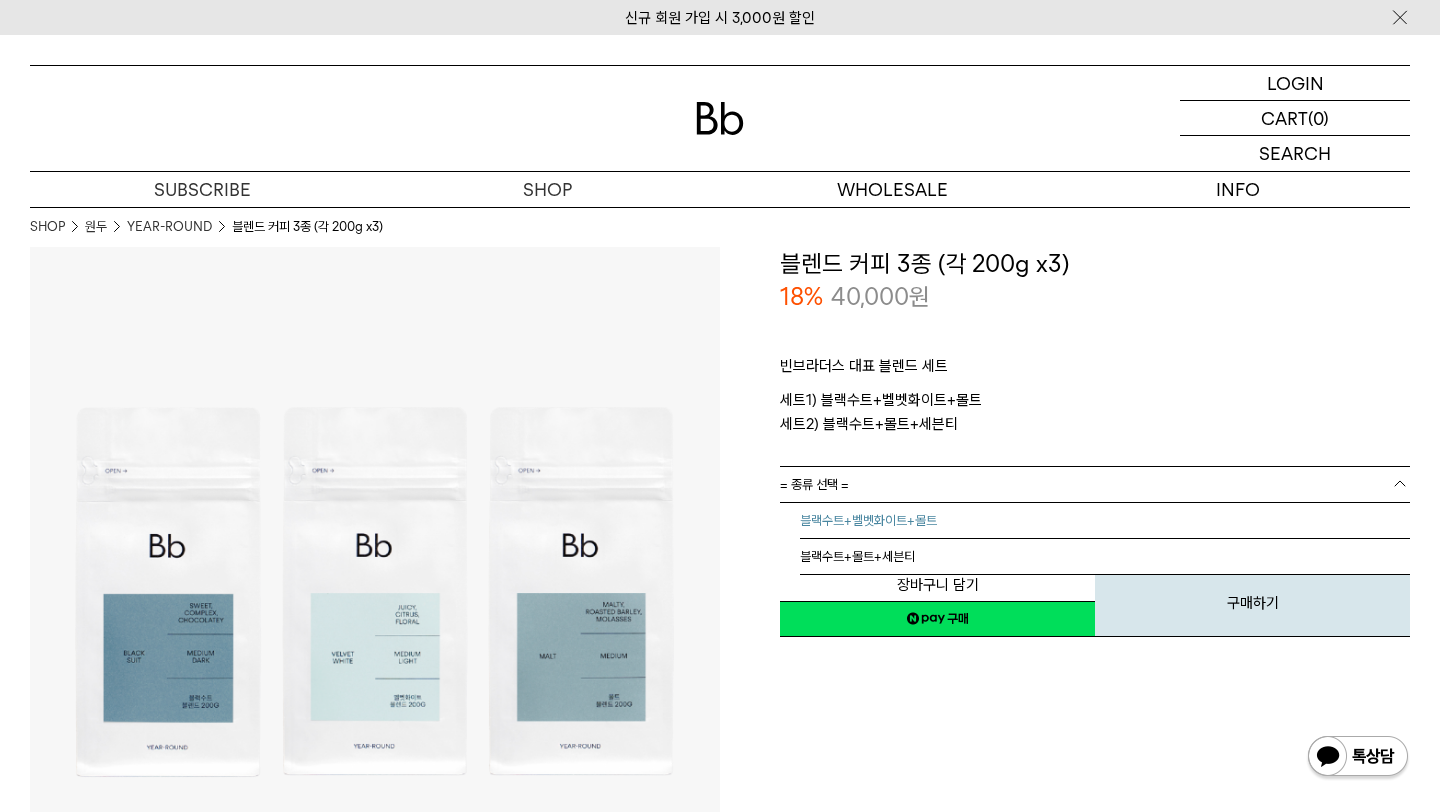 scroll, scrollTop: 0, scrollLeft: 0, axis: both 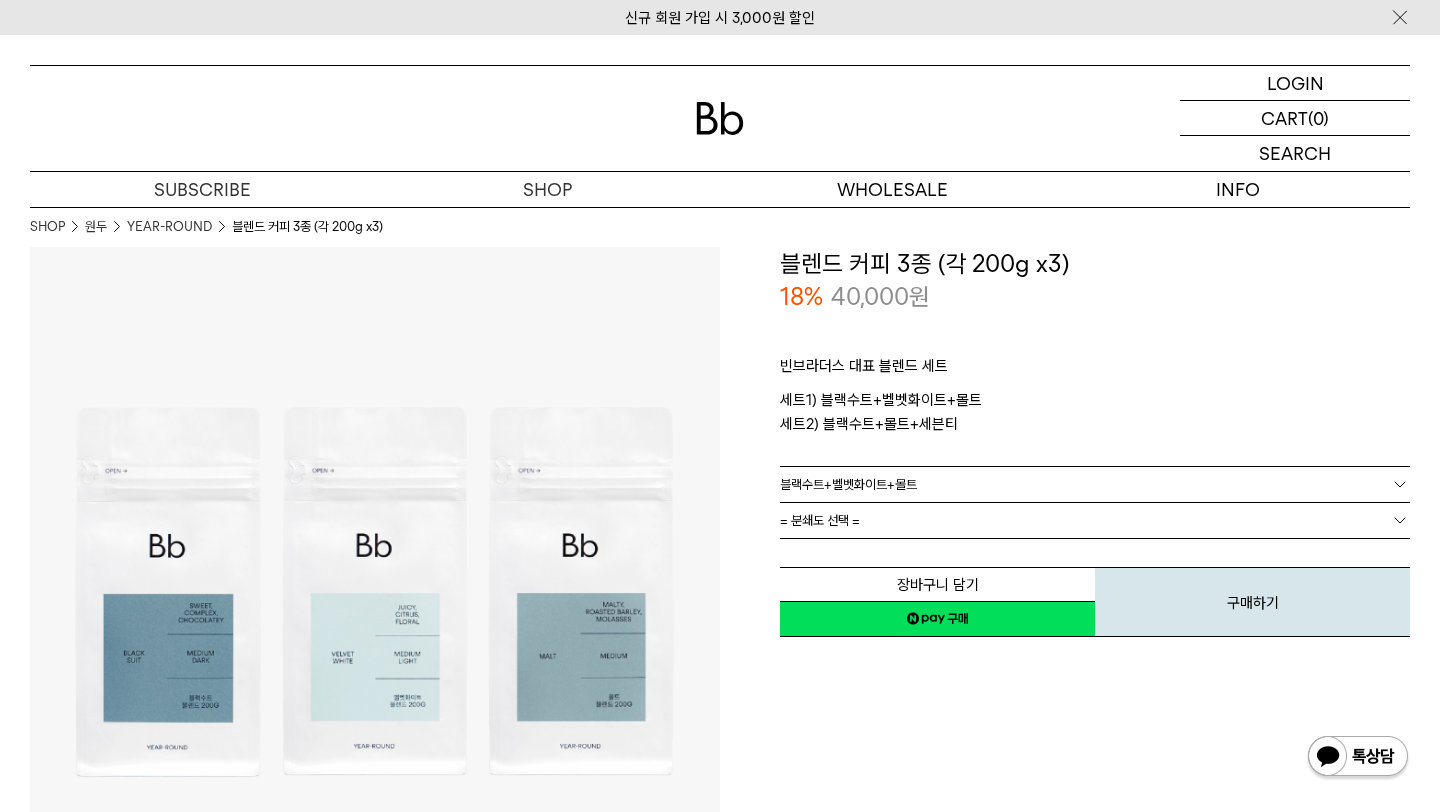 click on "= 분쇄도 선택 =" at bounding box center [1095, 520] 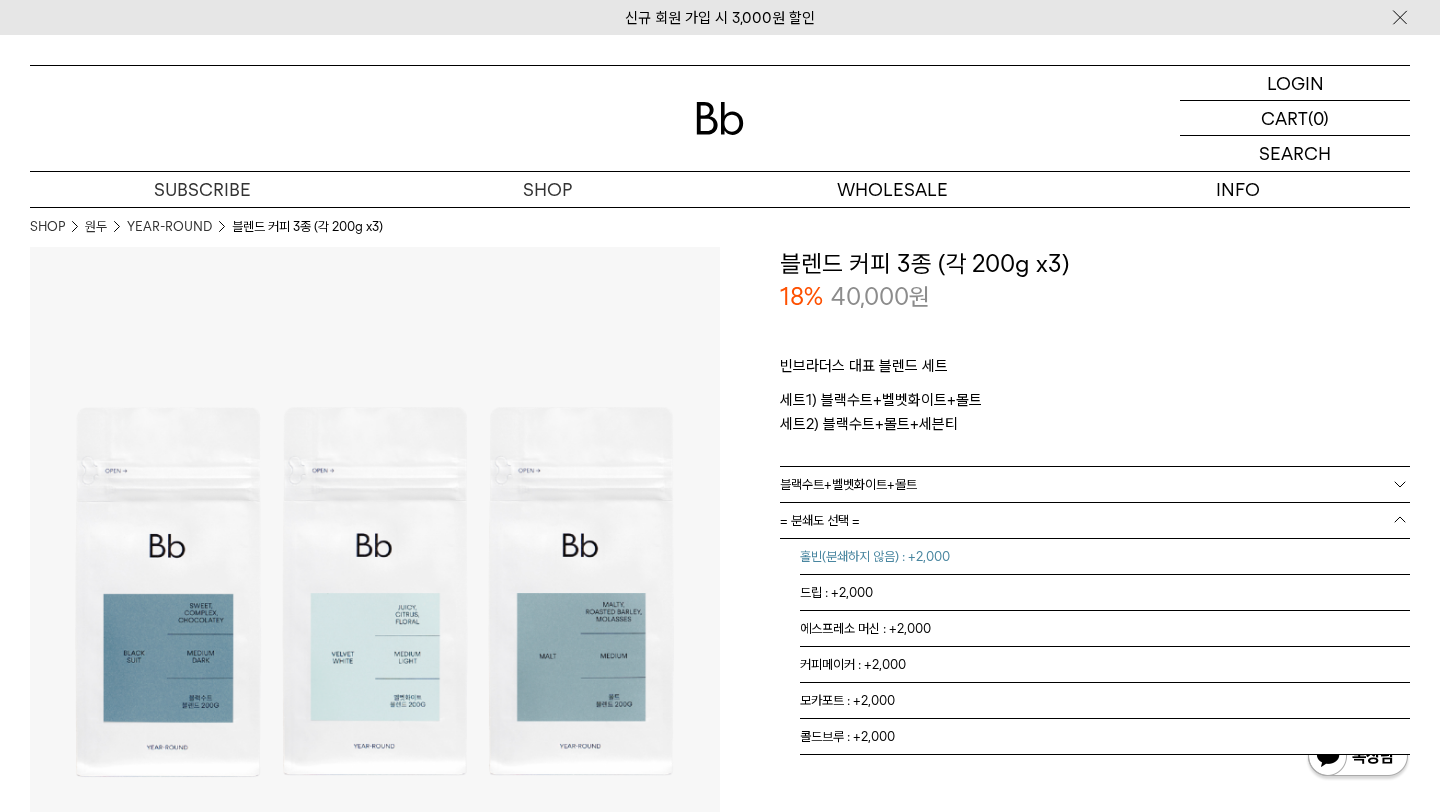 click on "홀빈(분쇄하지 않음) : +2,000" at bounding box center [1105, 557] 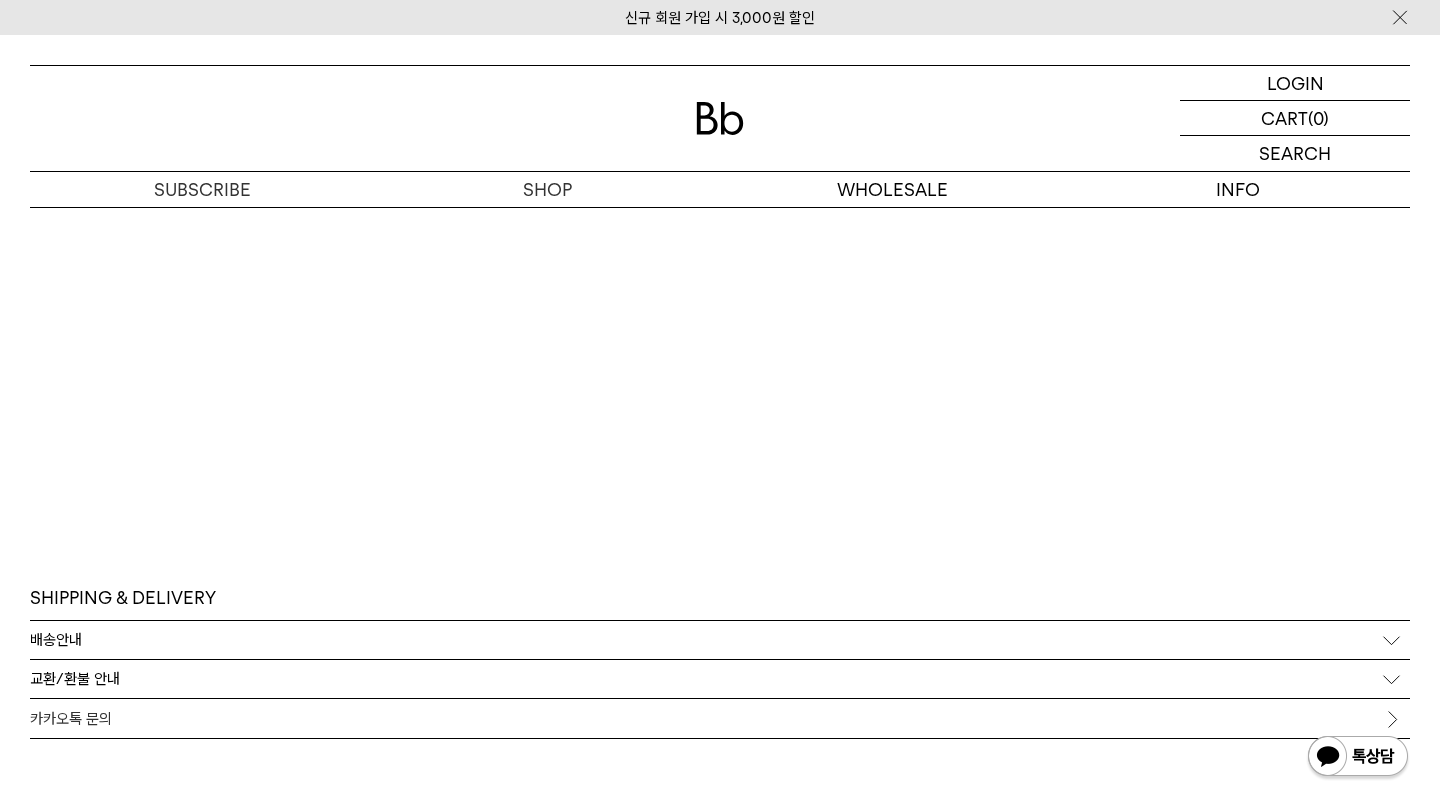 scroll, scrollTop: 6519, scrollLeft: 0, axis: vertical 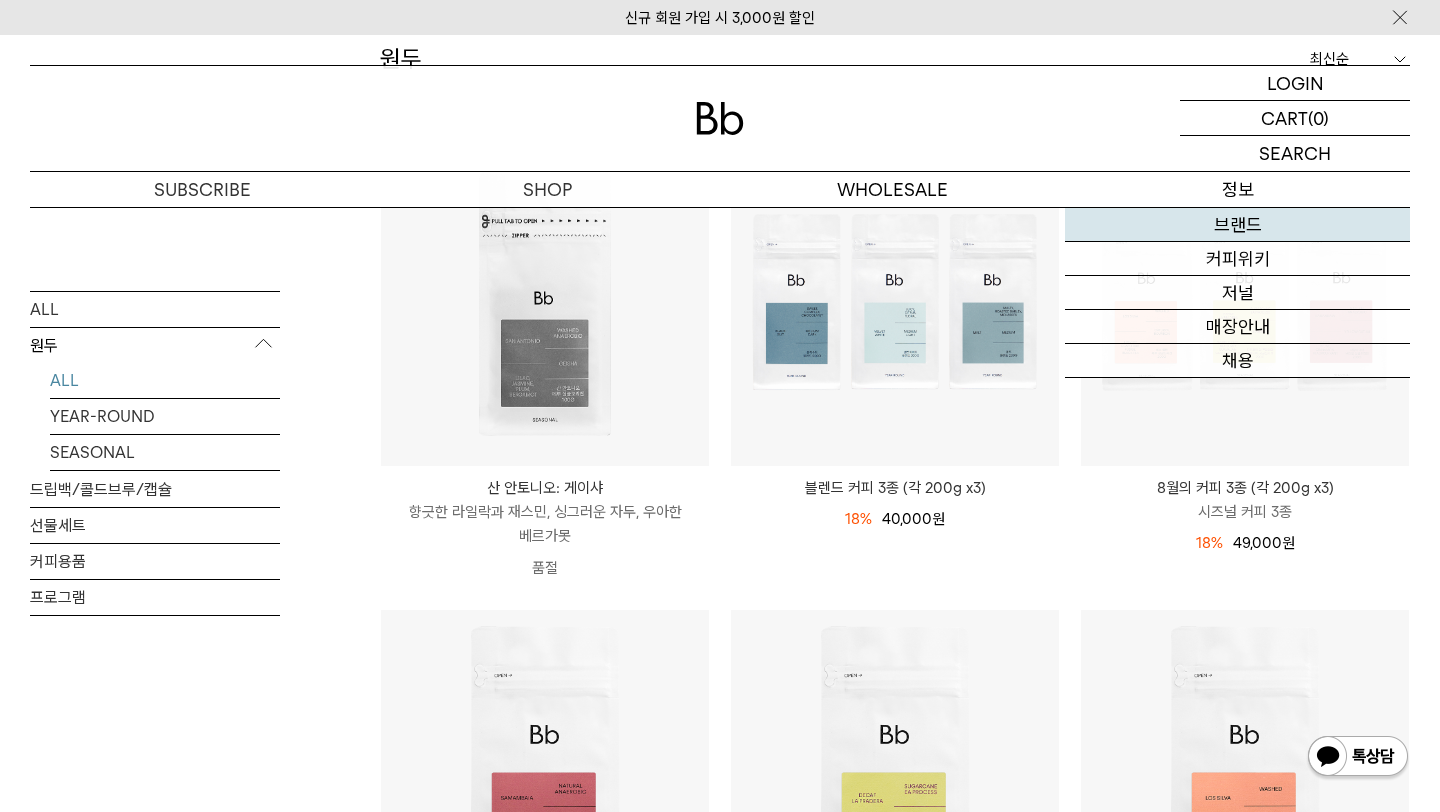 click on "브랜드" at bounding box center (1237, 225) 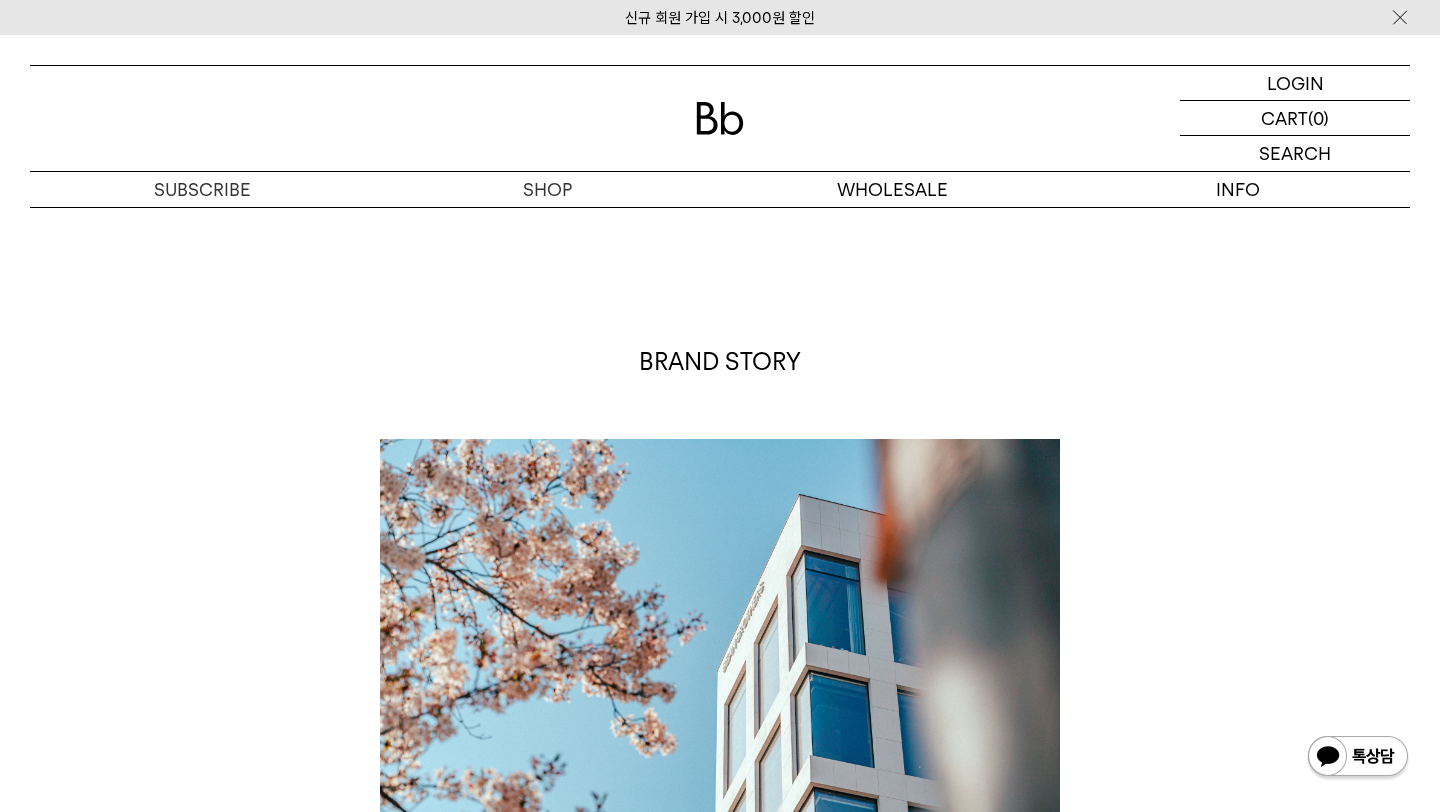 scroll, scrollTop: 148, scrollLeft: 0, axis: vertical 